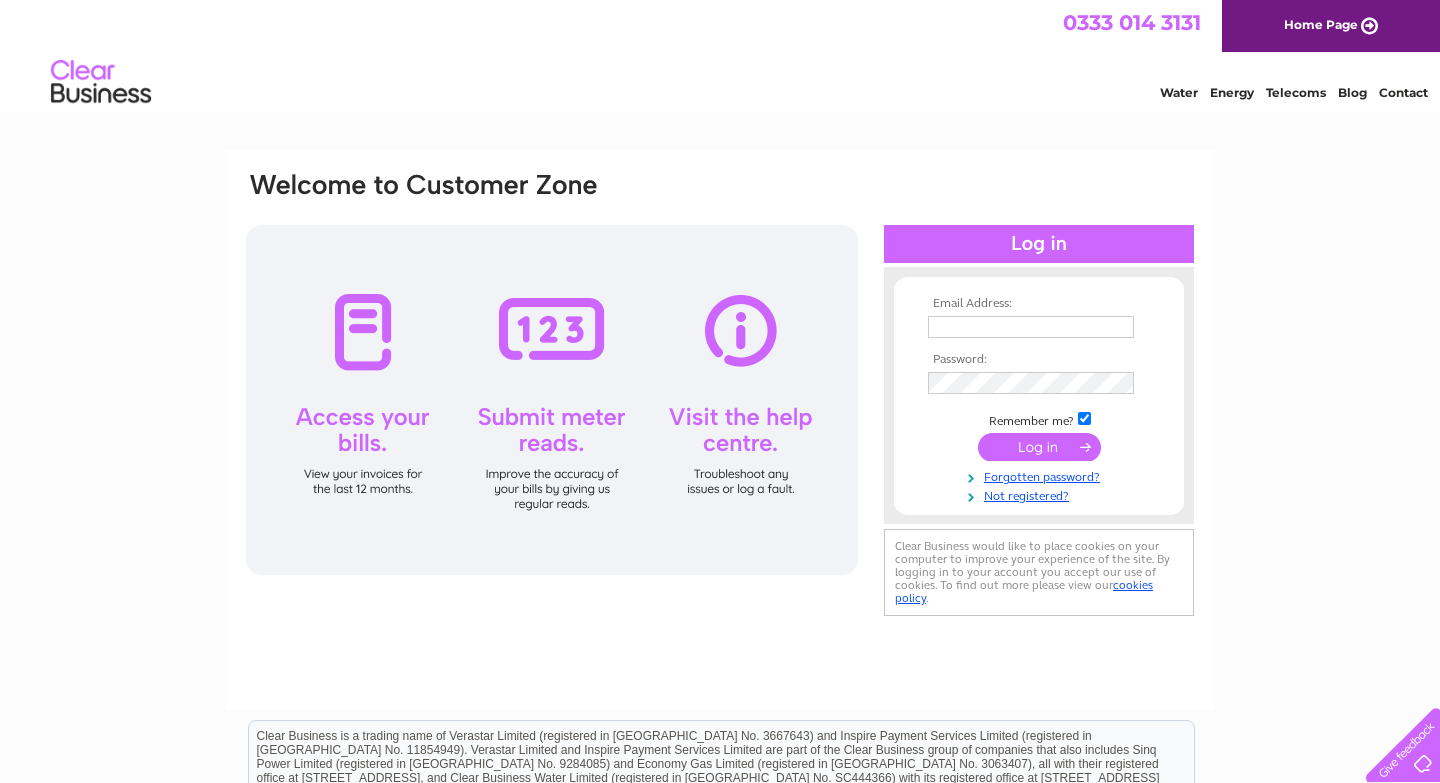 scroll, scrollTop: 0, scrollLeft: 0, axis: both 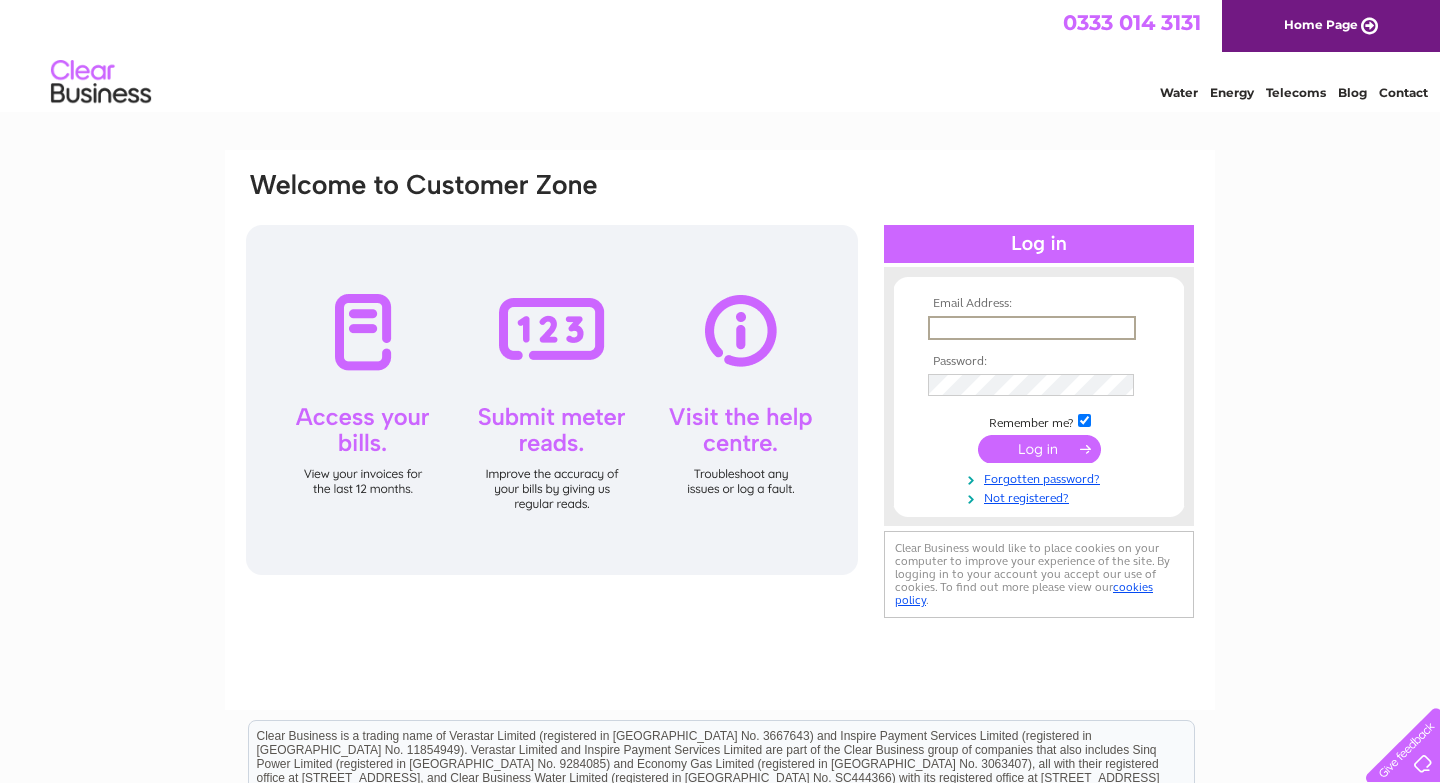 click at bounding box center (1032, 328) 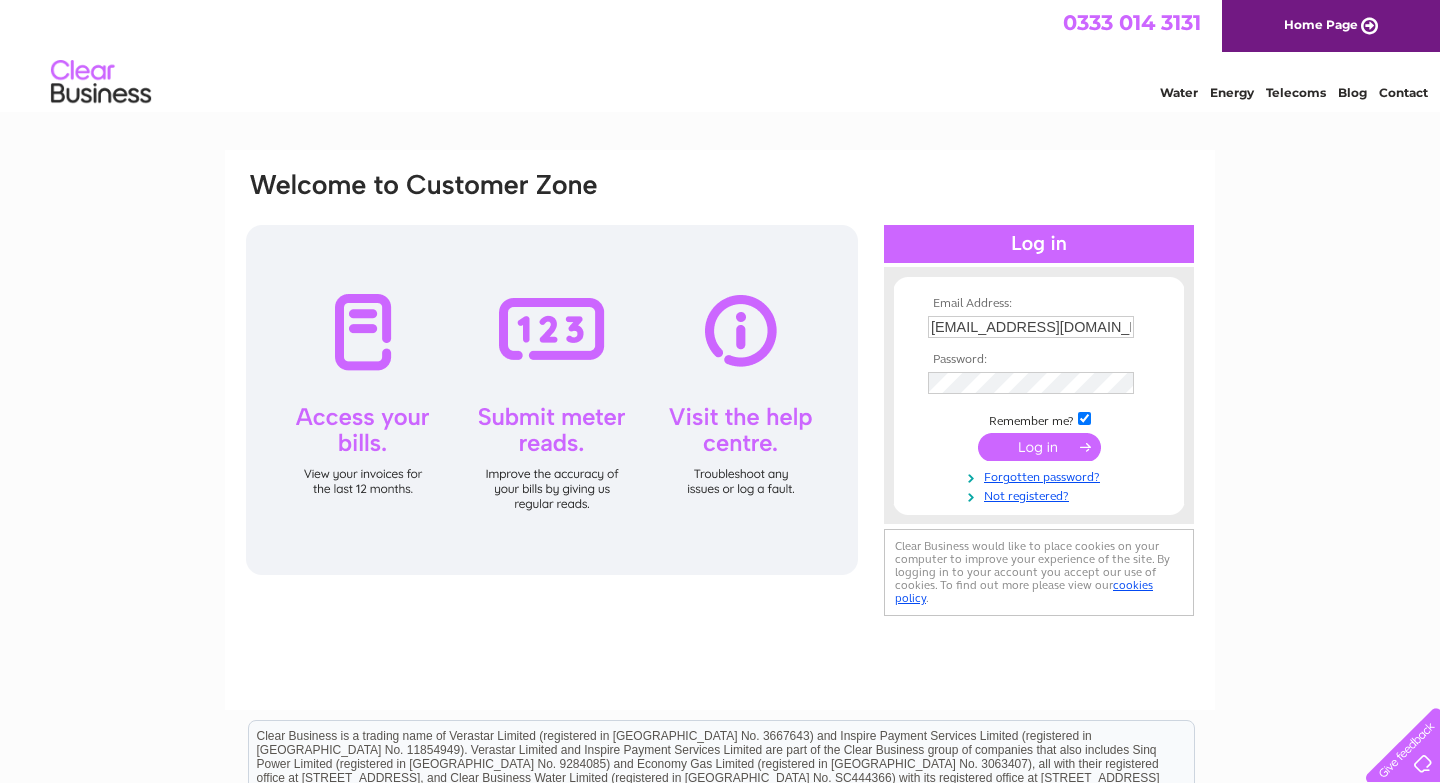 click at bounding box center [1039, 447] 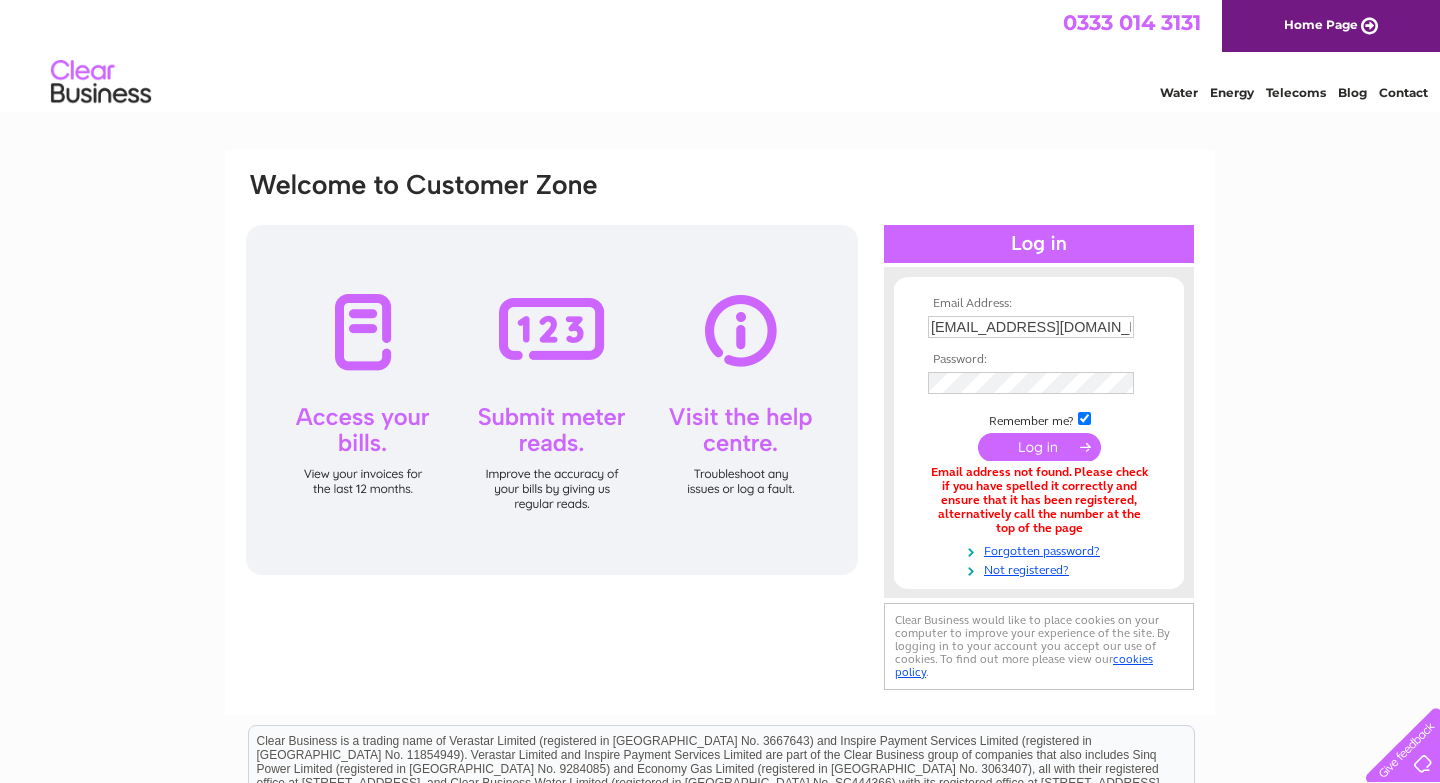 scroll, scrollTop: 0, scrollLeft: 0, axis: both 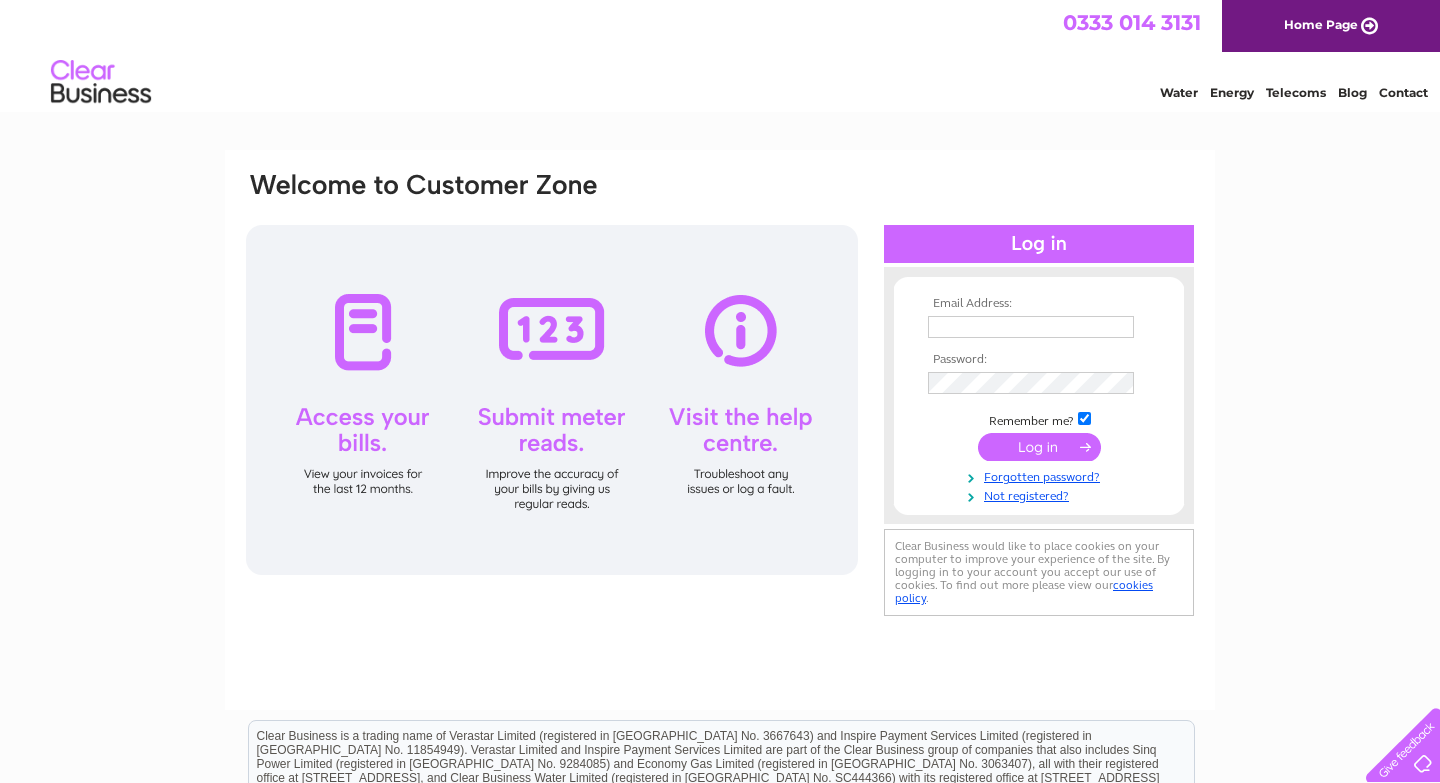 type on "info@balinakillcountryhouse.com" 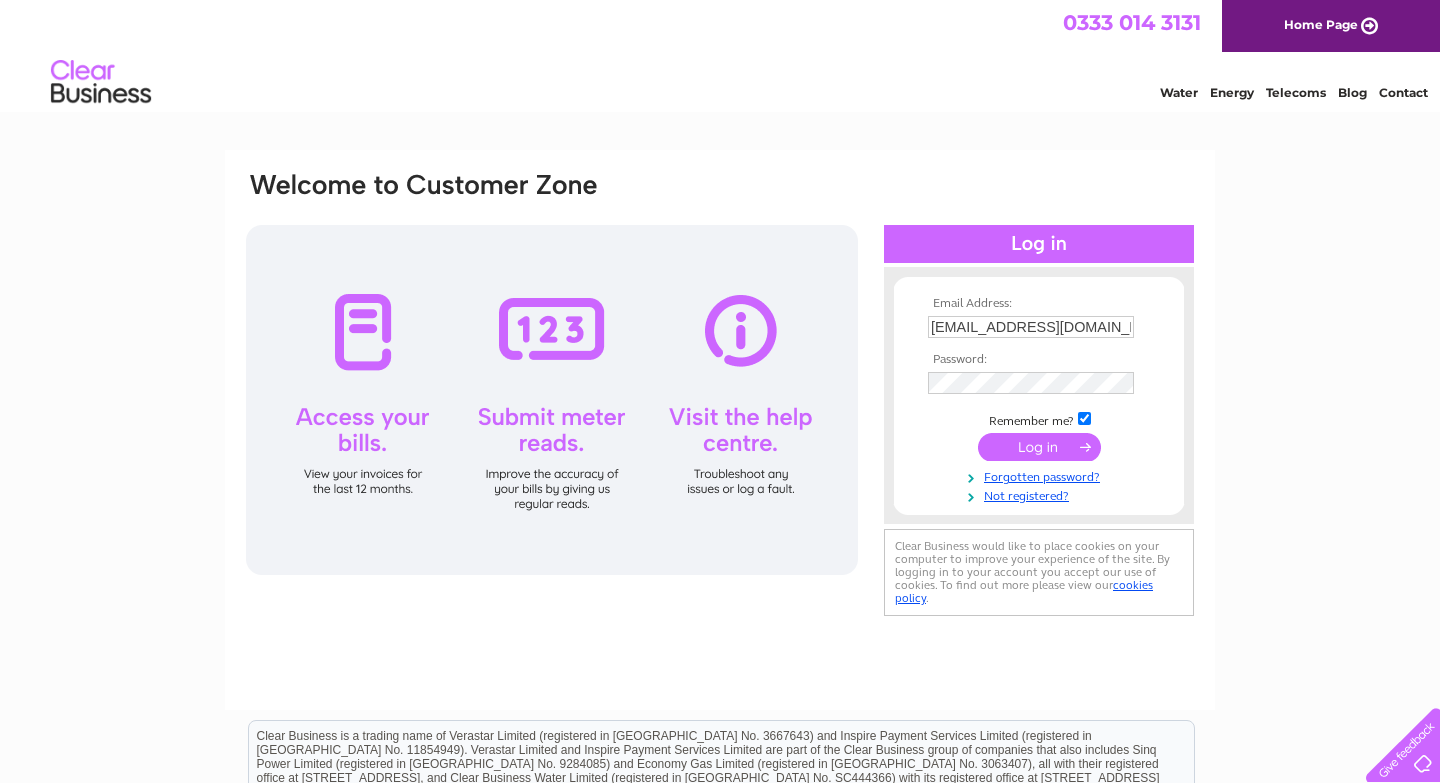 click at bounding box center [1039, 447] 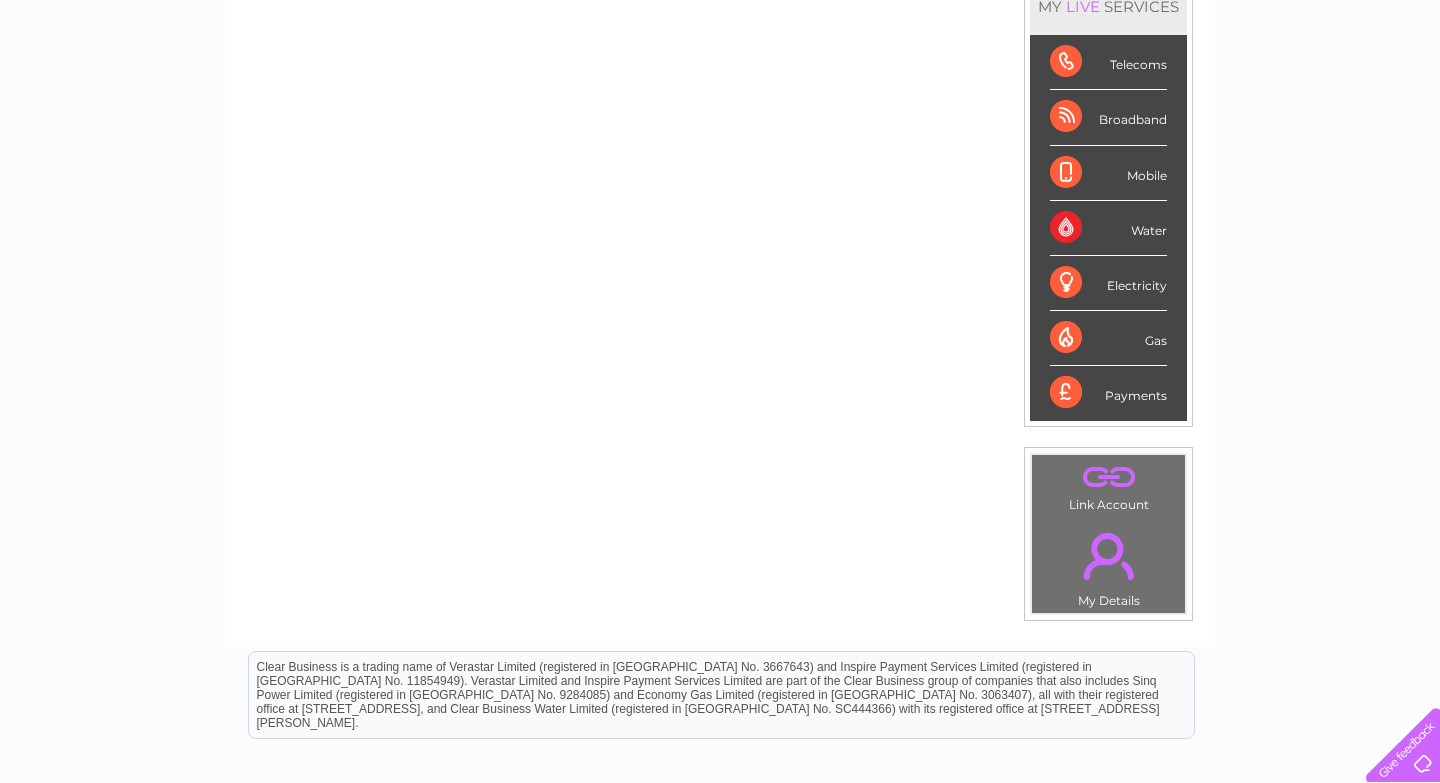 scroll, scrollTop: 0, scrollLeft: 0, axis: both 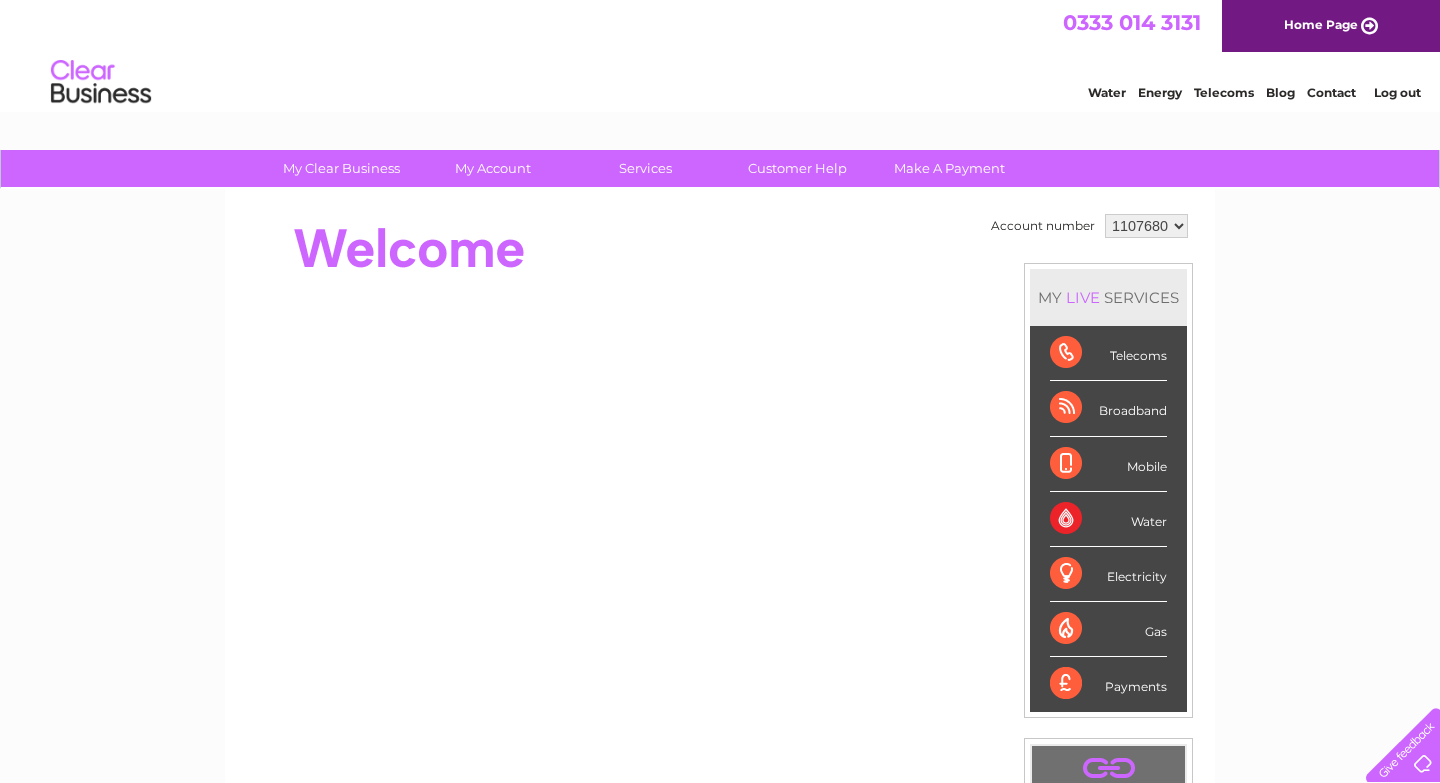 click on "Water" at bounding box center [1108, 519] 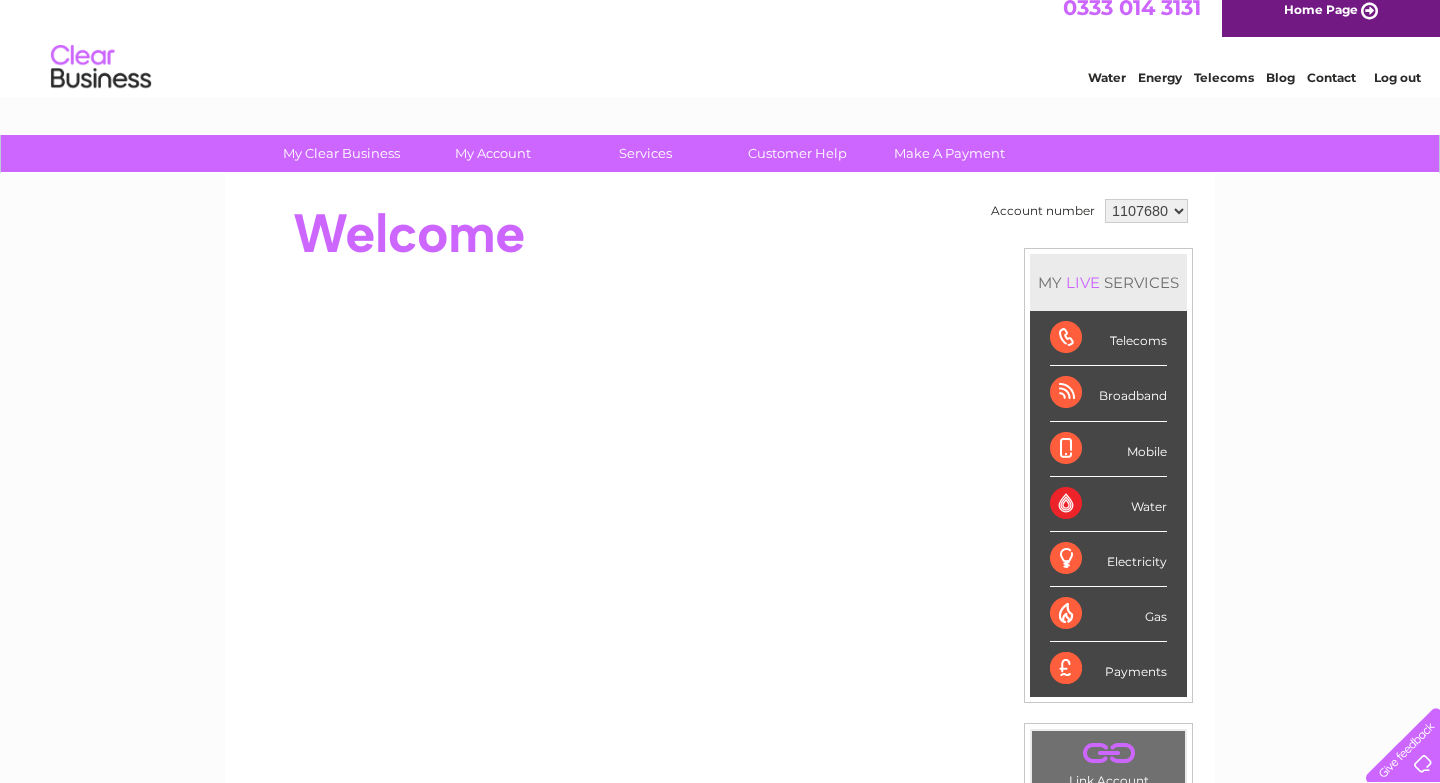 scroll, scrollTop: 12, scrollLeft: 0, axis: vertical 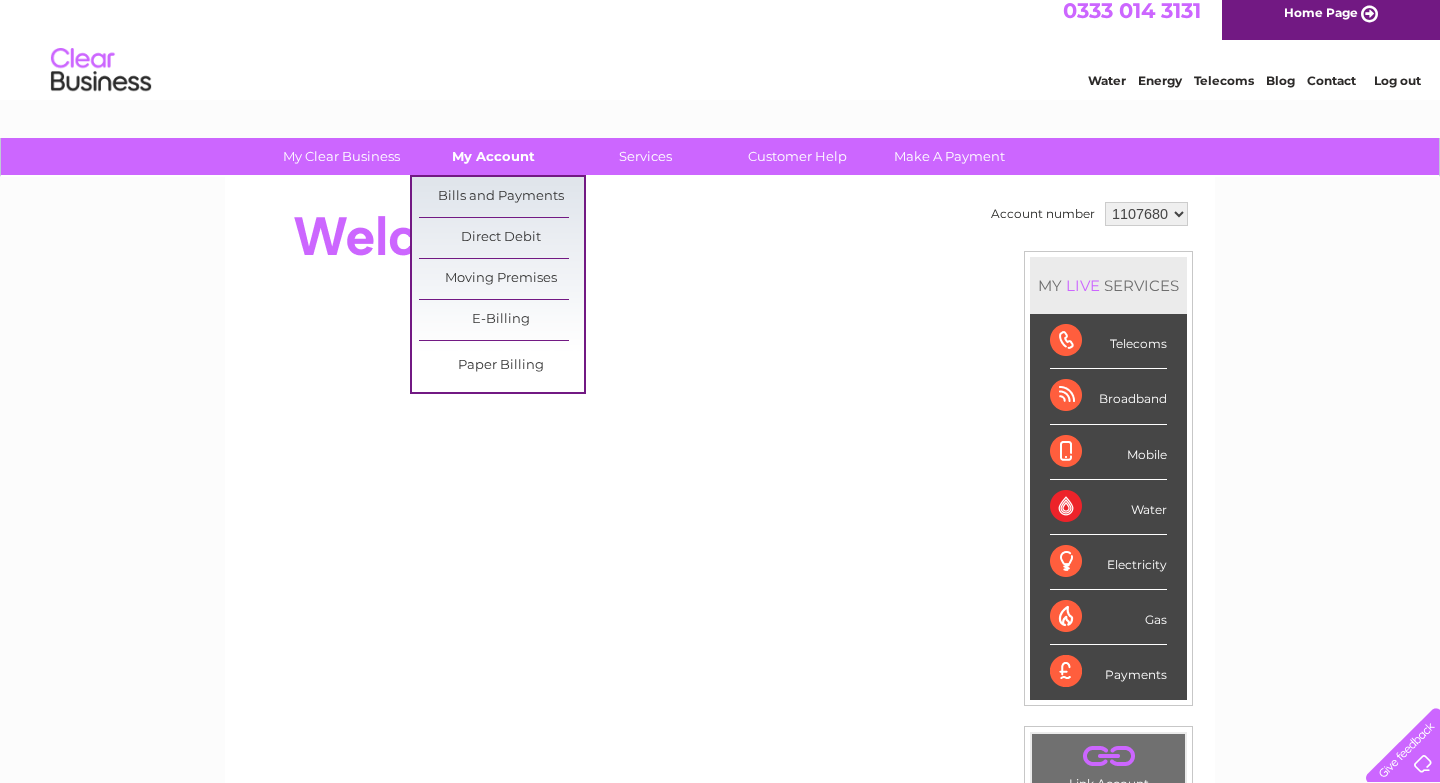 click on "My Account" at bounding box center [493, 156] 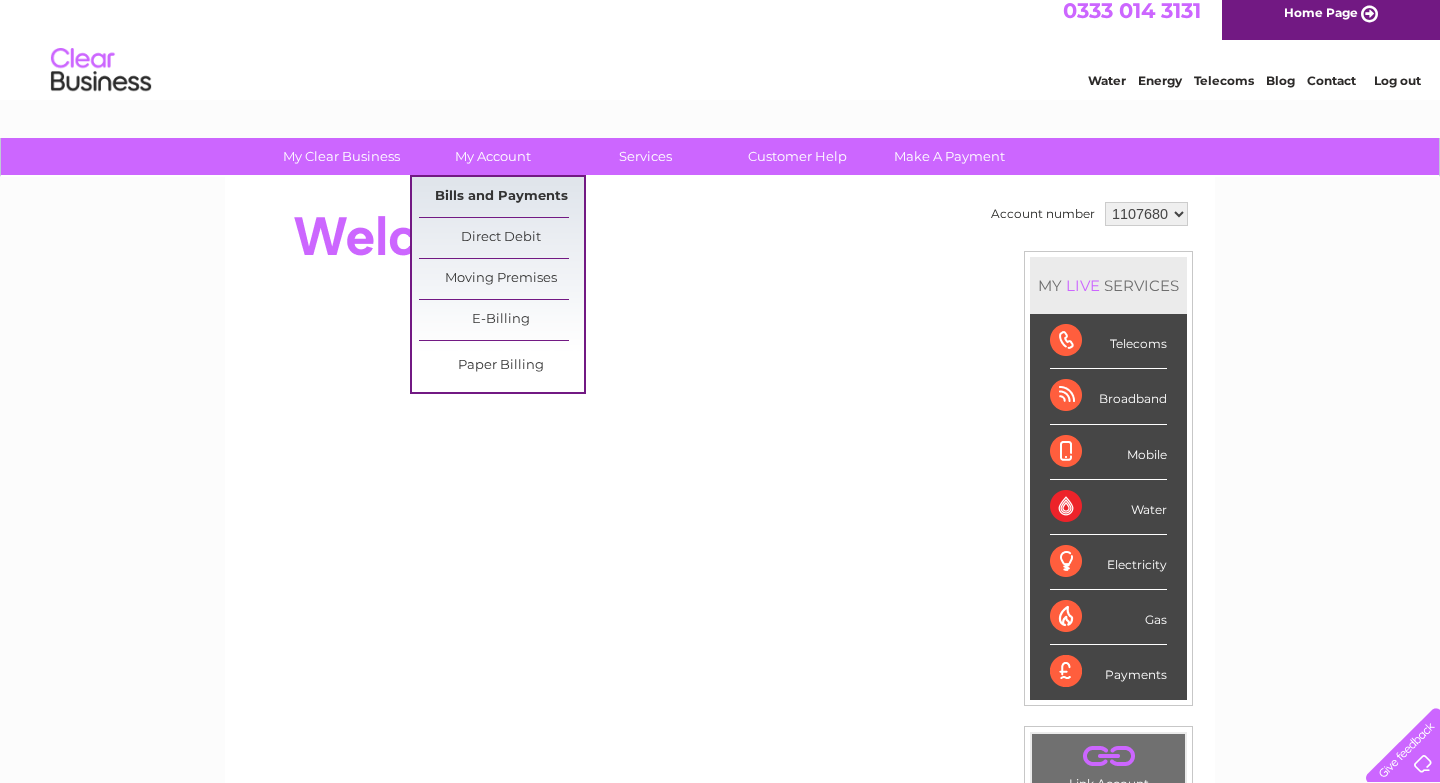 click on "Bills and Payments" at bounding box center [501, 197] 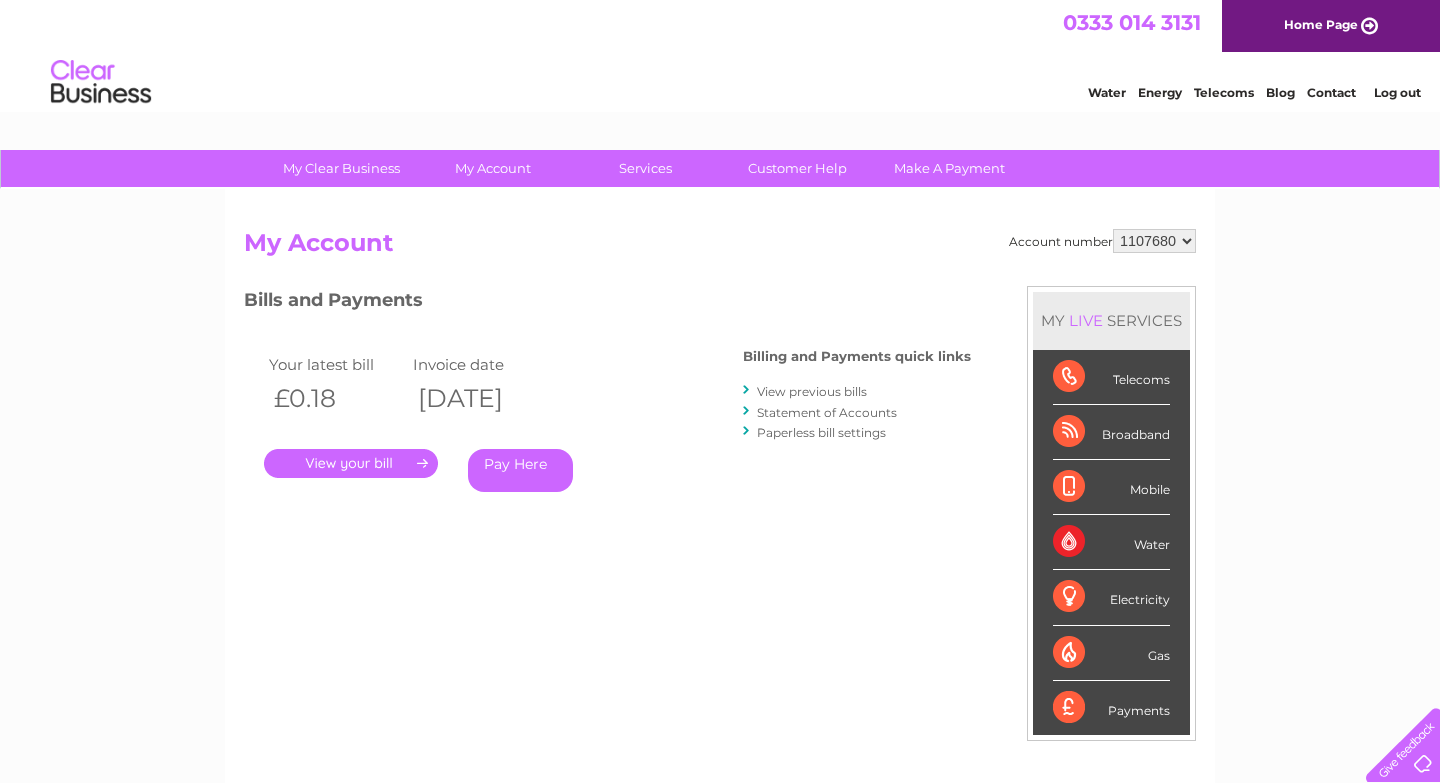 scroll, scrollTop: 0, scrollLeft: 0, axis: both 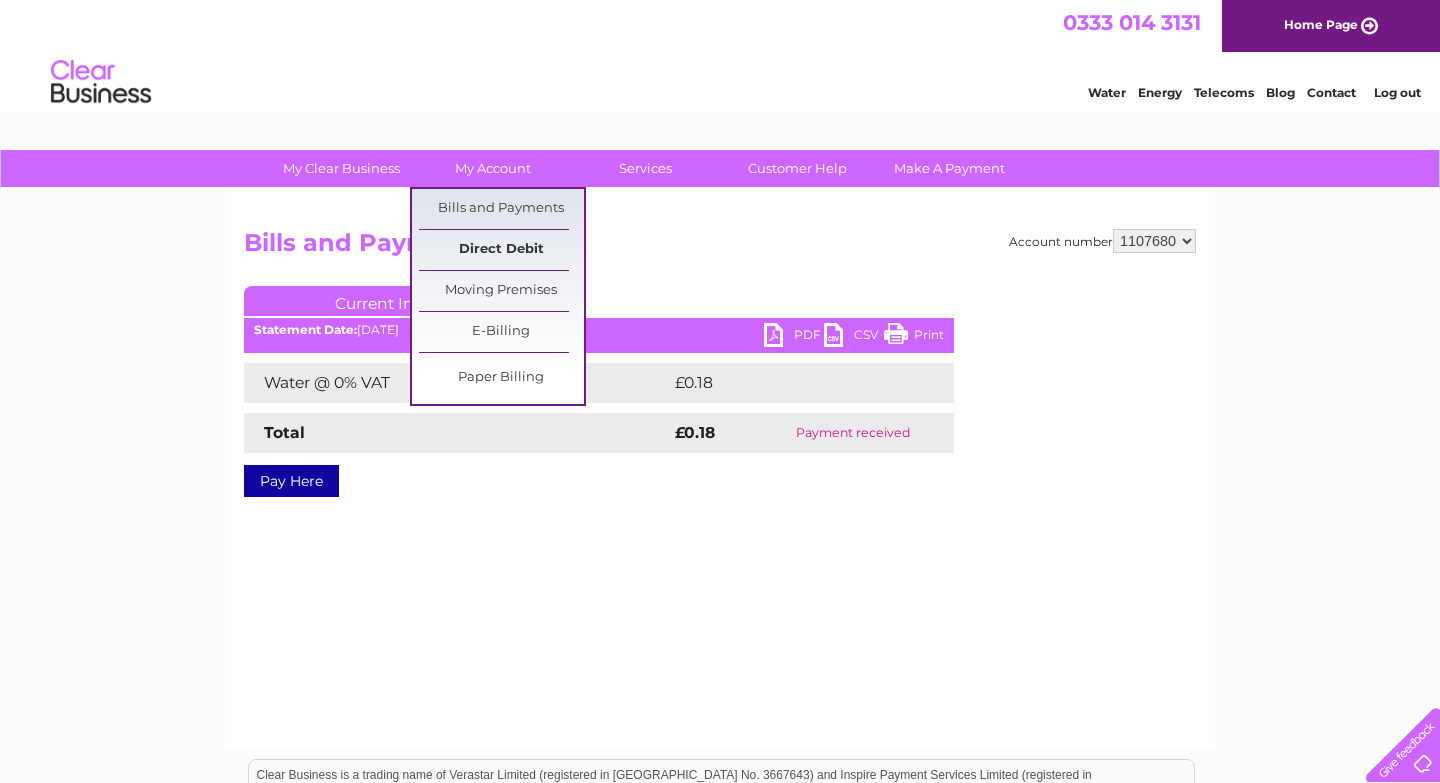 click on "Direct Debit" at bounding box center (501, 250) 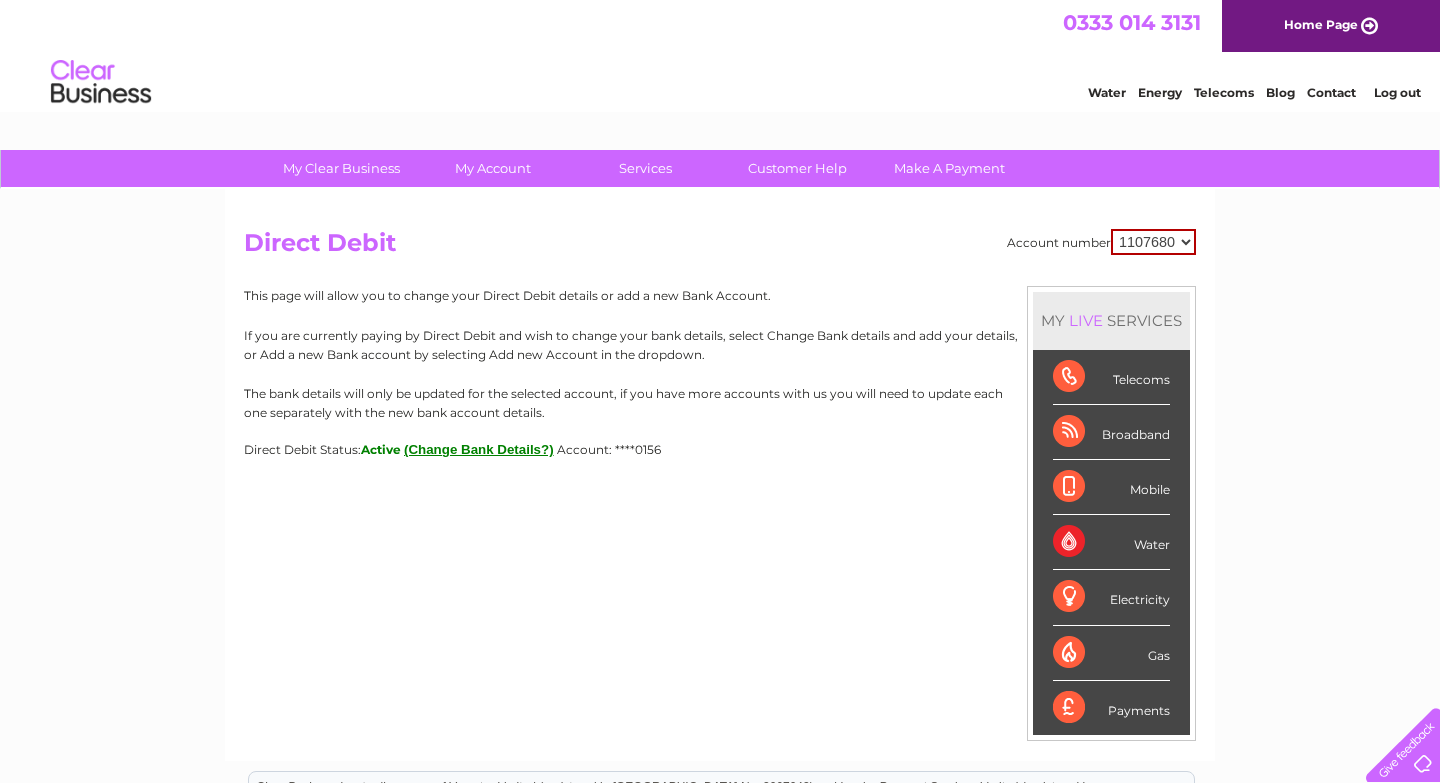 scroll, scrollTop: 0, scrollLeft: 0, axis: both 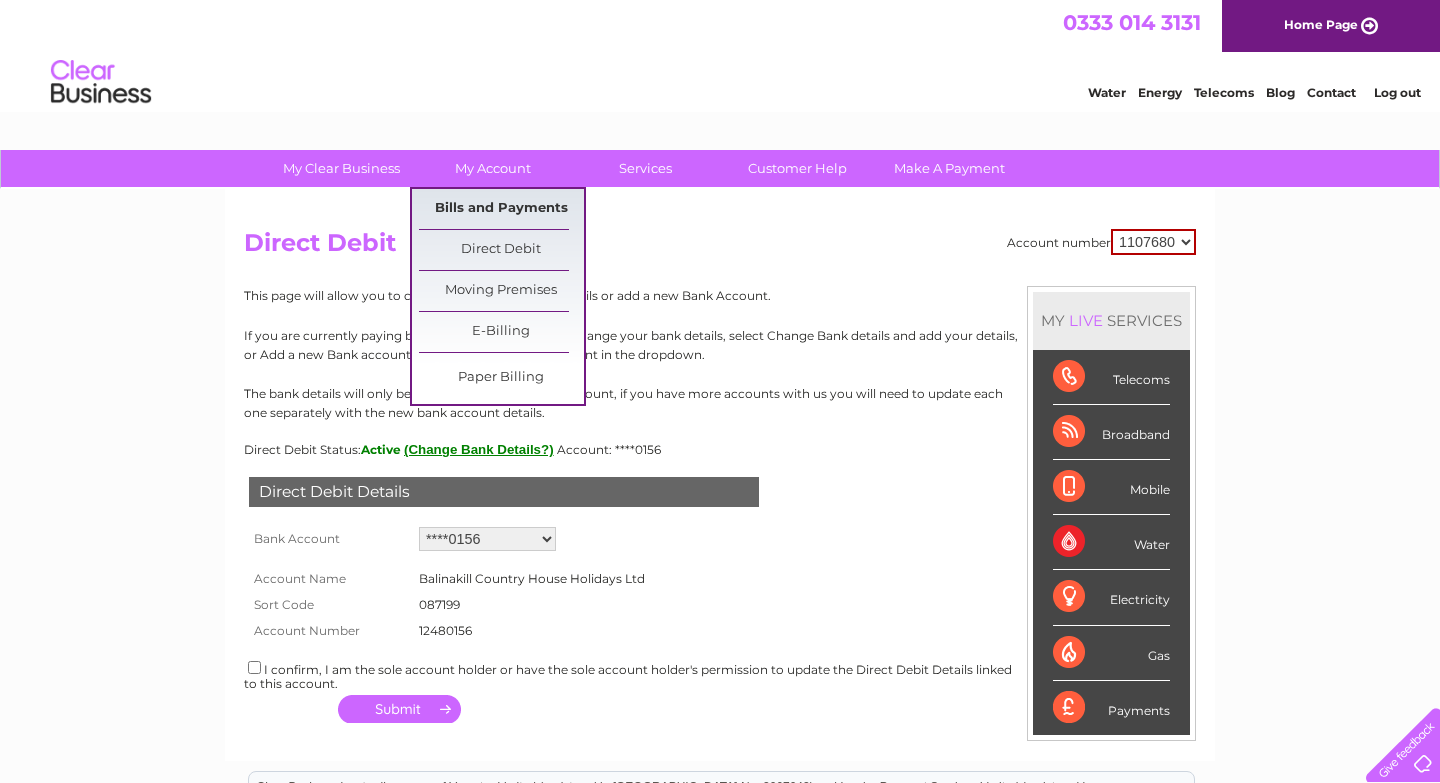 click on "Bills and Payments" at bounding box center (501, 209) 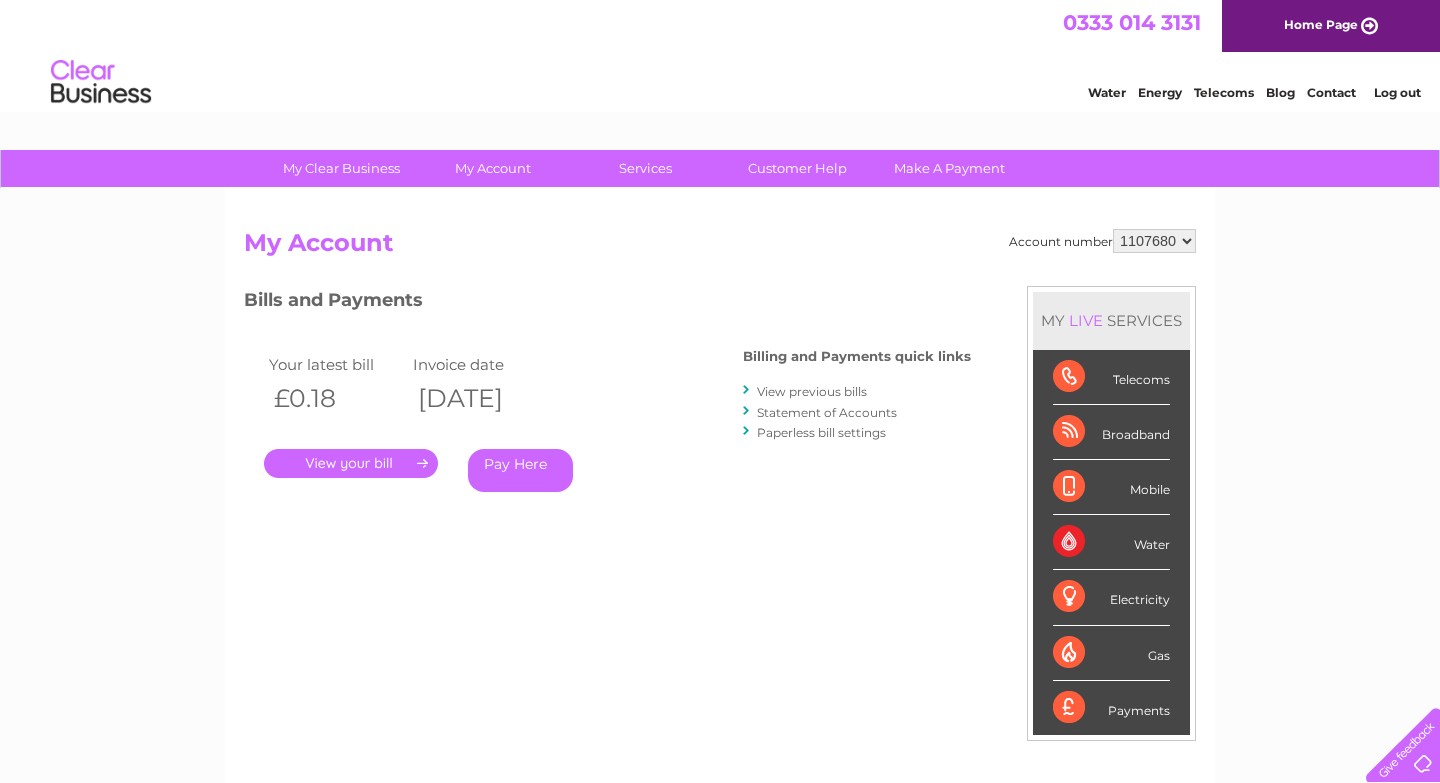 scroll, scrollTop: 0, scrollLeft: 0, axis: both 